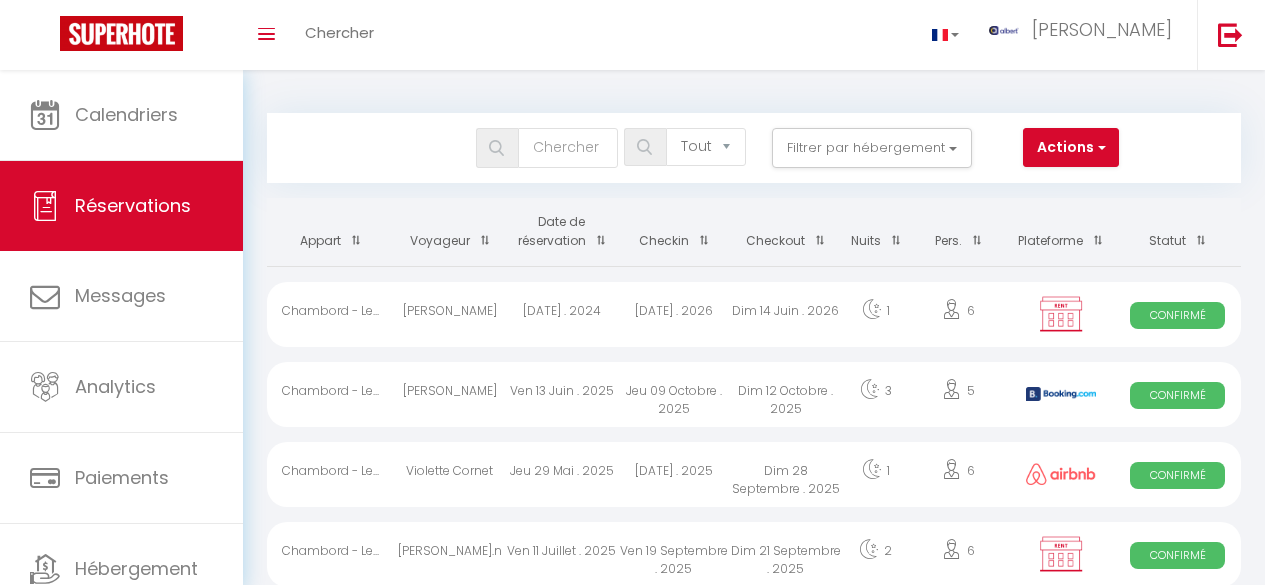 select on "not_cancelled" 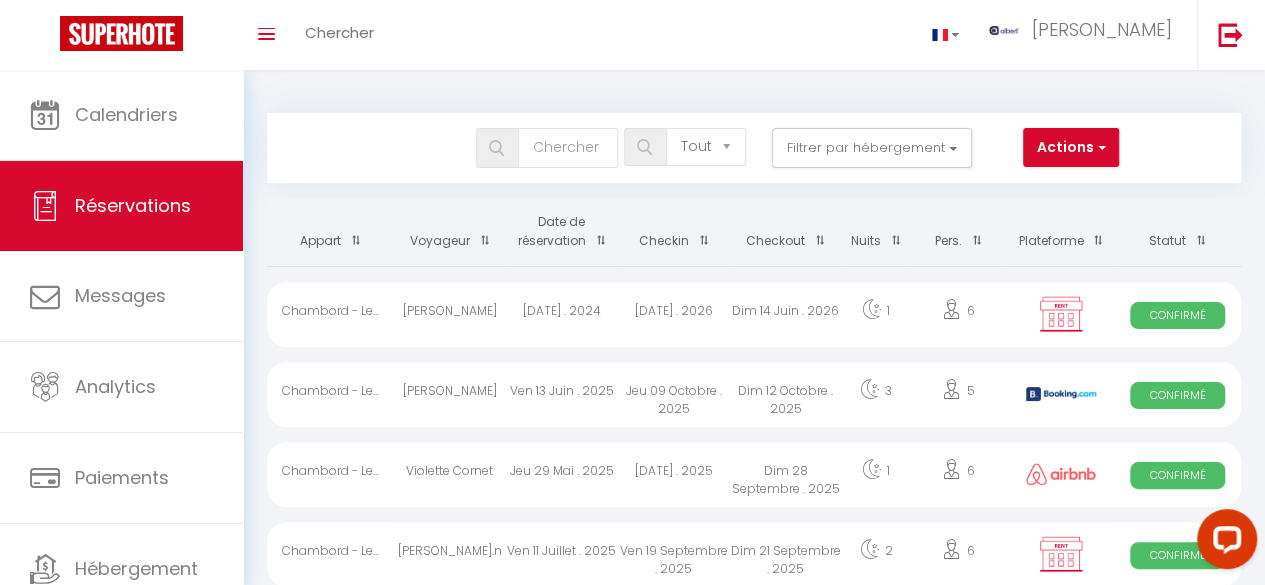 scroll, scrollTop: 0, scrollLeft: 0, axis: both 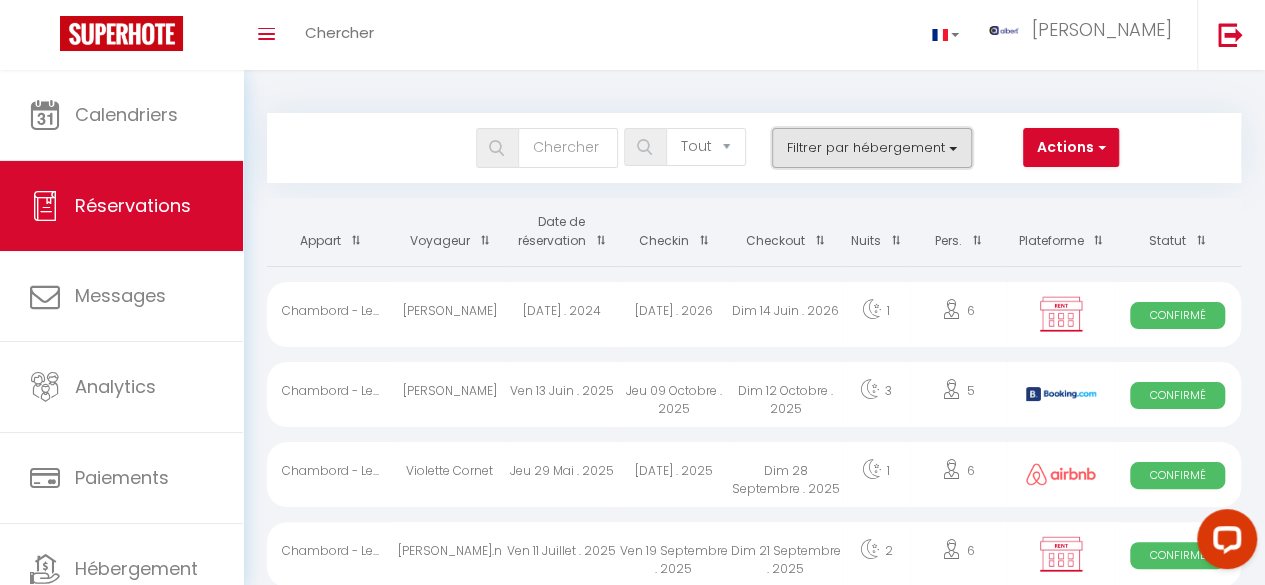 click on "Filtrer par hébergement" at bounding box center (872, 148) 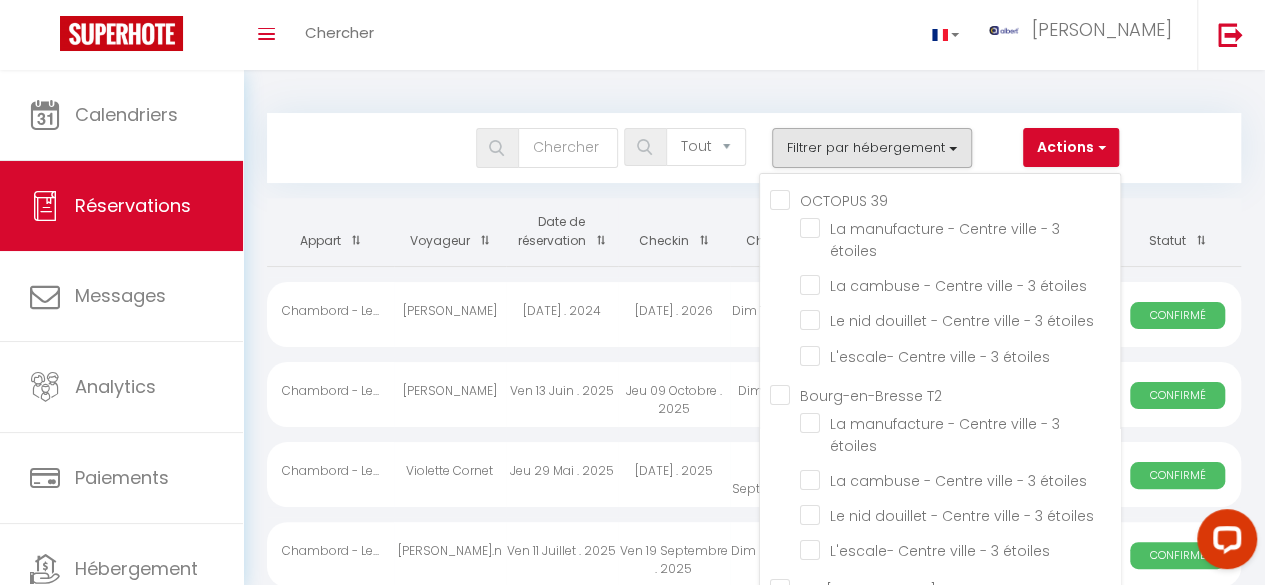 click on "Chambord - Le Coffre fort" at bounding box center [960, 37257] 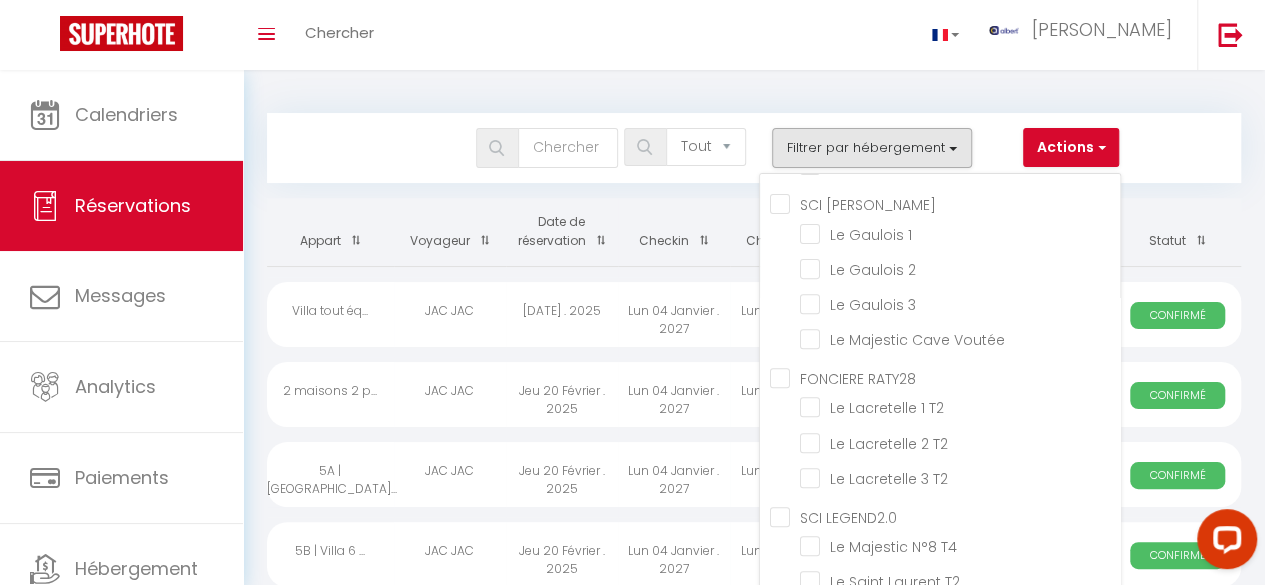 scroll, scrollTop: 5971, scrollLeft: 0, axis: vertical 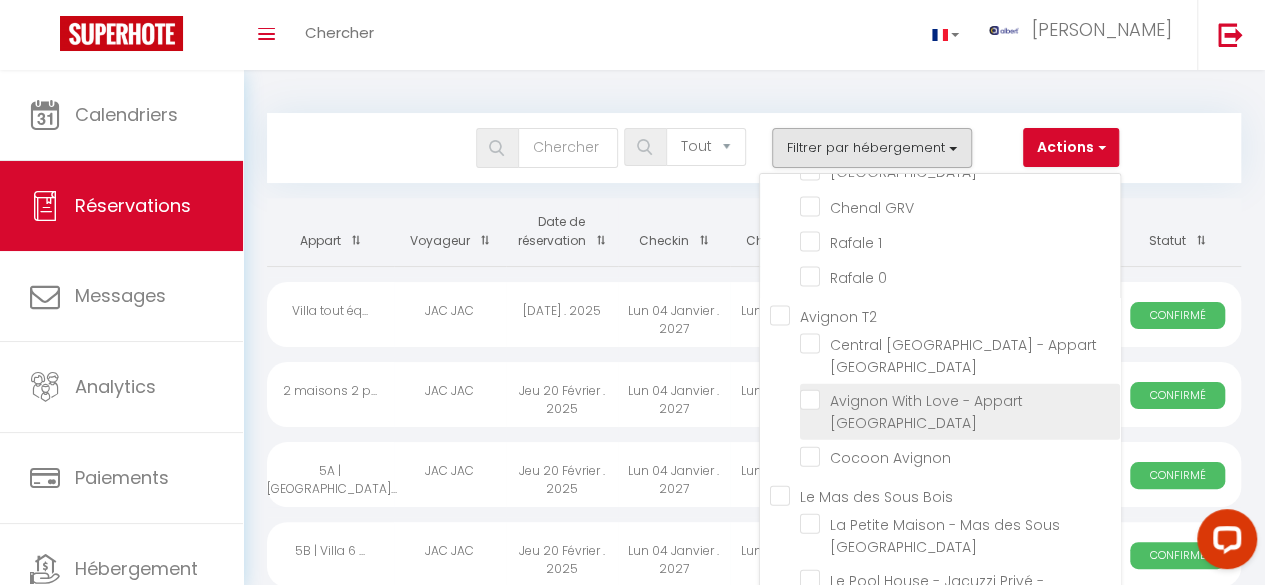 click on "Avignon With Love - Appart [GEOGRAPHIC_DATA]" at bounding box center (960, 400) 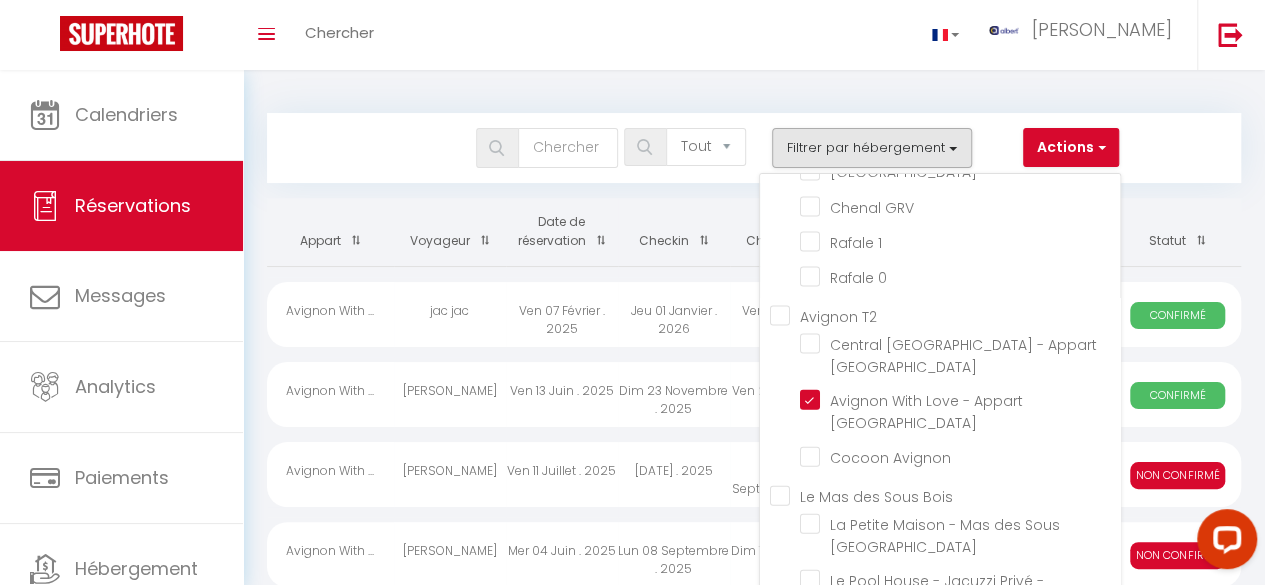 click on "Bookings         Tous les statuts   Annulé   Confirmé   Non Confirmé   Tout sauf annulé   No Show   Request
Filtrer par hébergement
OCTOPUS 39
La manufacture - Centre ville - 3 étoiles
La cambuse - Centre ville - 3 étoiles
Le nid douillet - Centre ville - 3 étoiles
[GEOGRAPHIC_DATA]- Centre ville - 3 étoiles
[GEOGRAPHIC_DATA] ville - 3 étoiles
La cambuse - Centre ville - 3 étoiles
Le nid douillet - Centre ville - 3 étoiles
L'escale- Centre ville - 3 étoiles" at bounding box center (754, 2213) 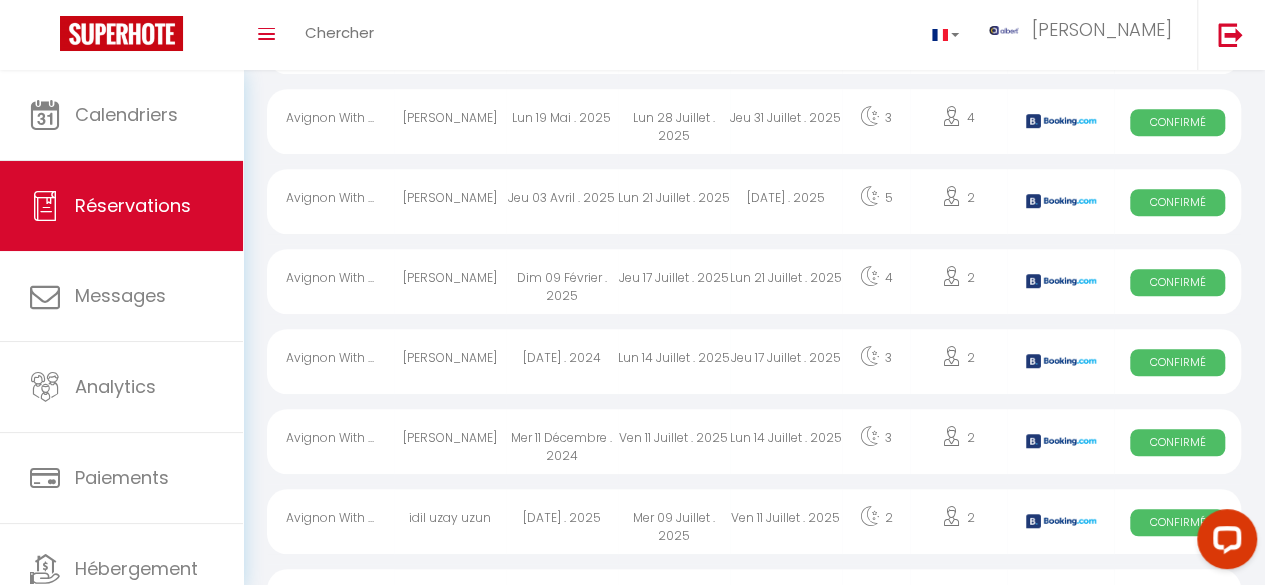 scroll, scrollTop: 601, scrollLeft: 0, axis: vertical 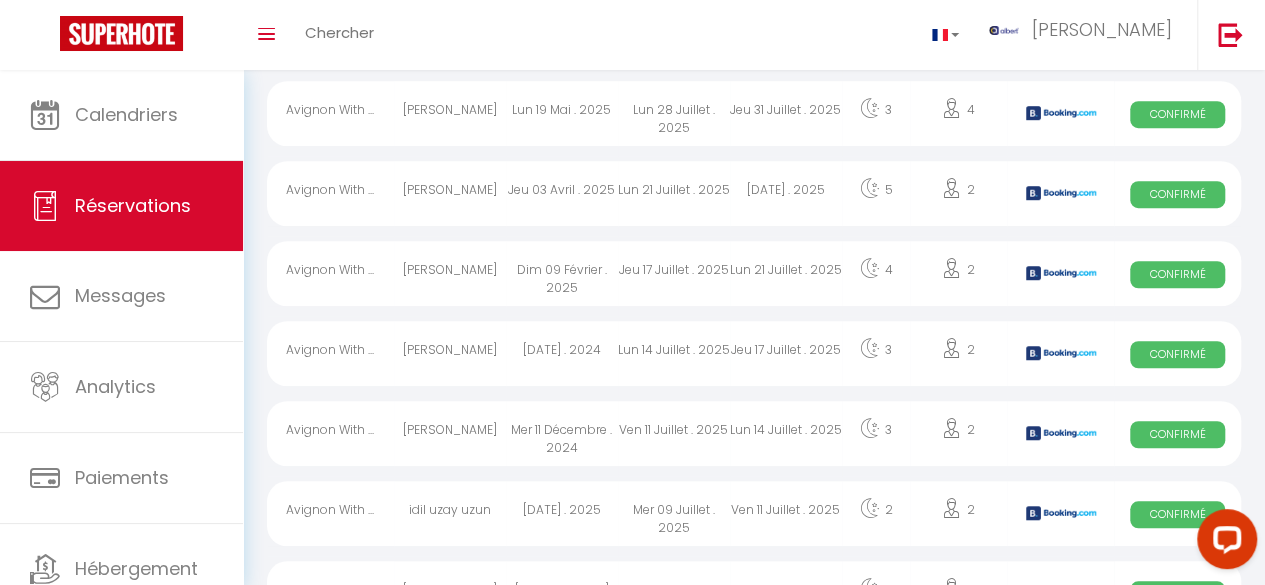 click on "Jeu 17 Juillet . 2025" at bounding box center (786, 353) 